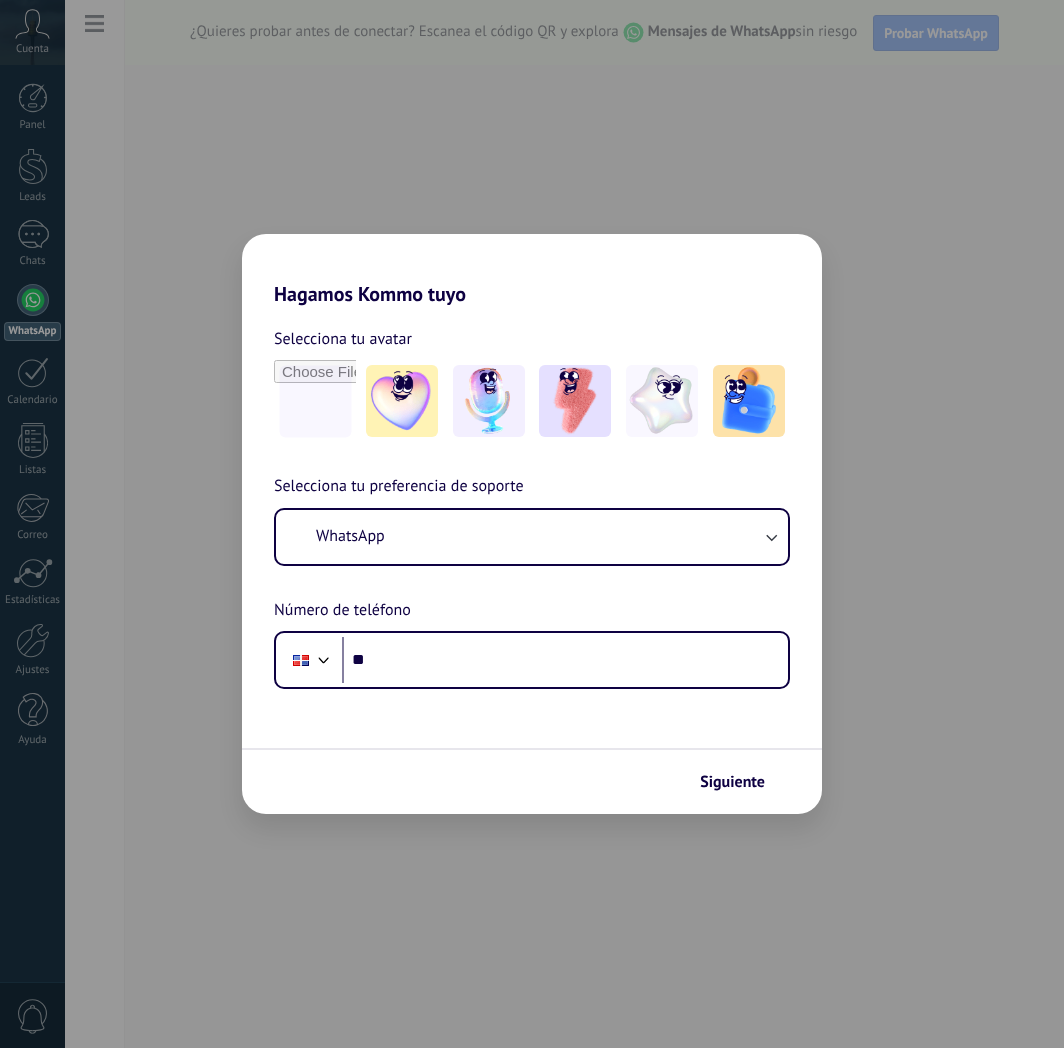 scroll, scrollTop: 0, scrollLeft: 0, axis: both 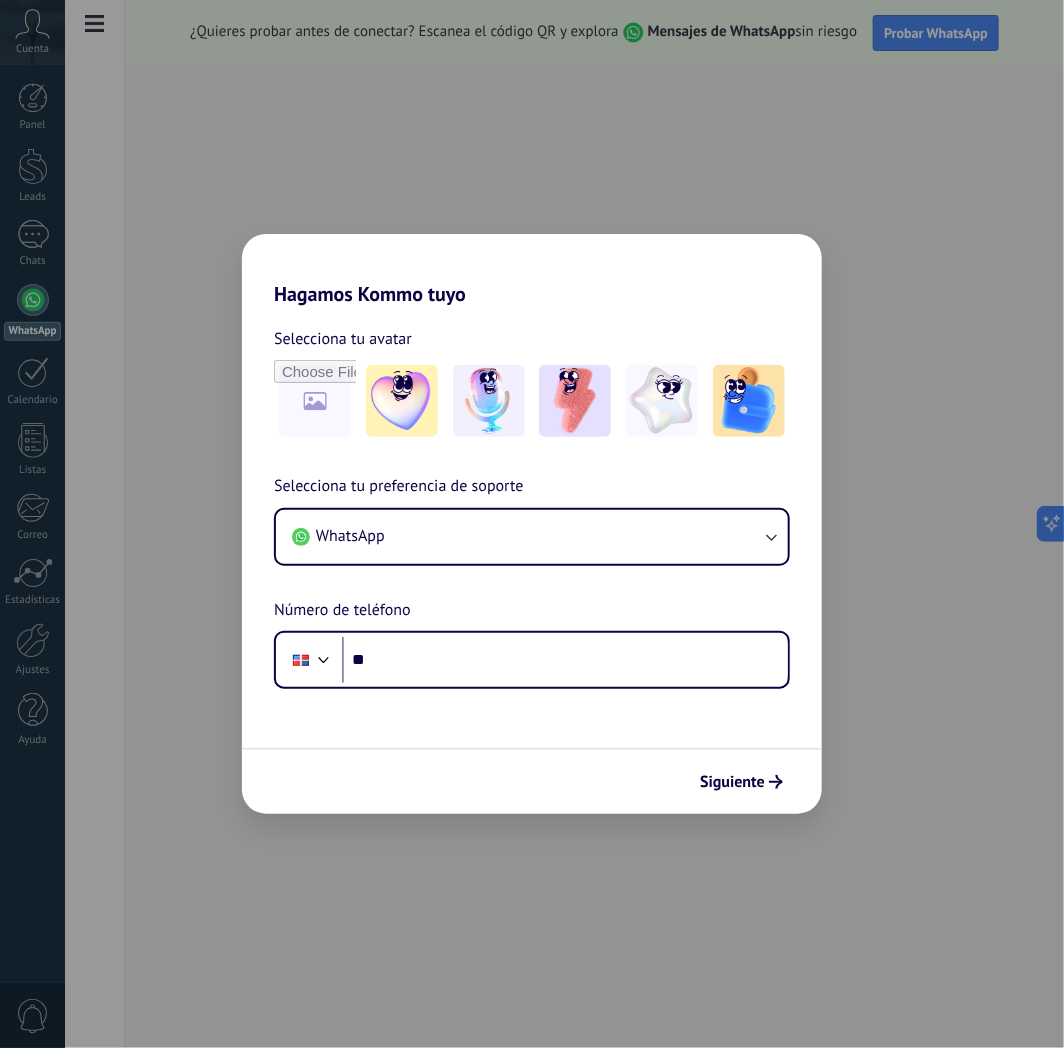 click on "WhatsApp Número de teléfono Phone **" at bounding box center [532, 581] 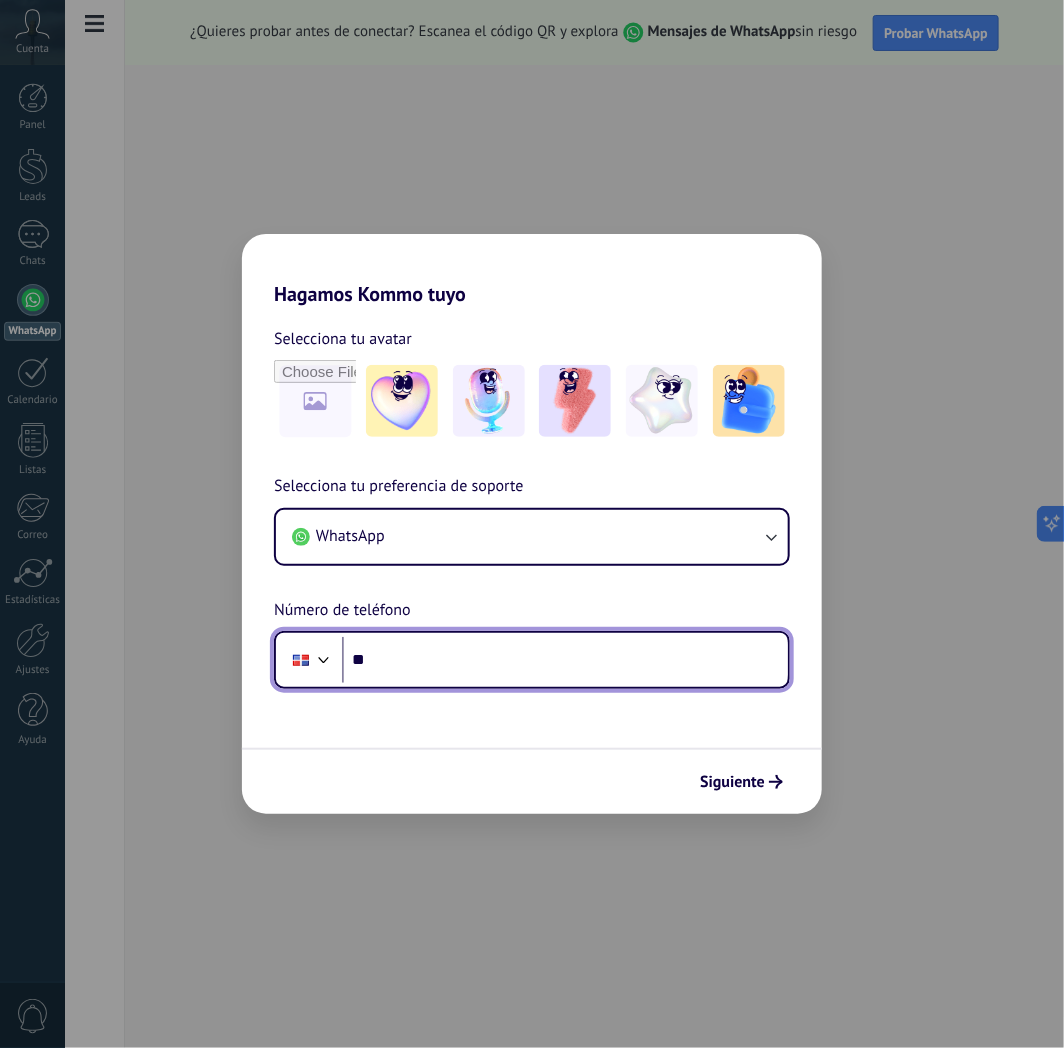 click on "**" at bounding box center [565, 660] 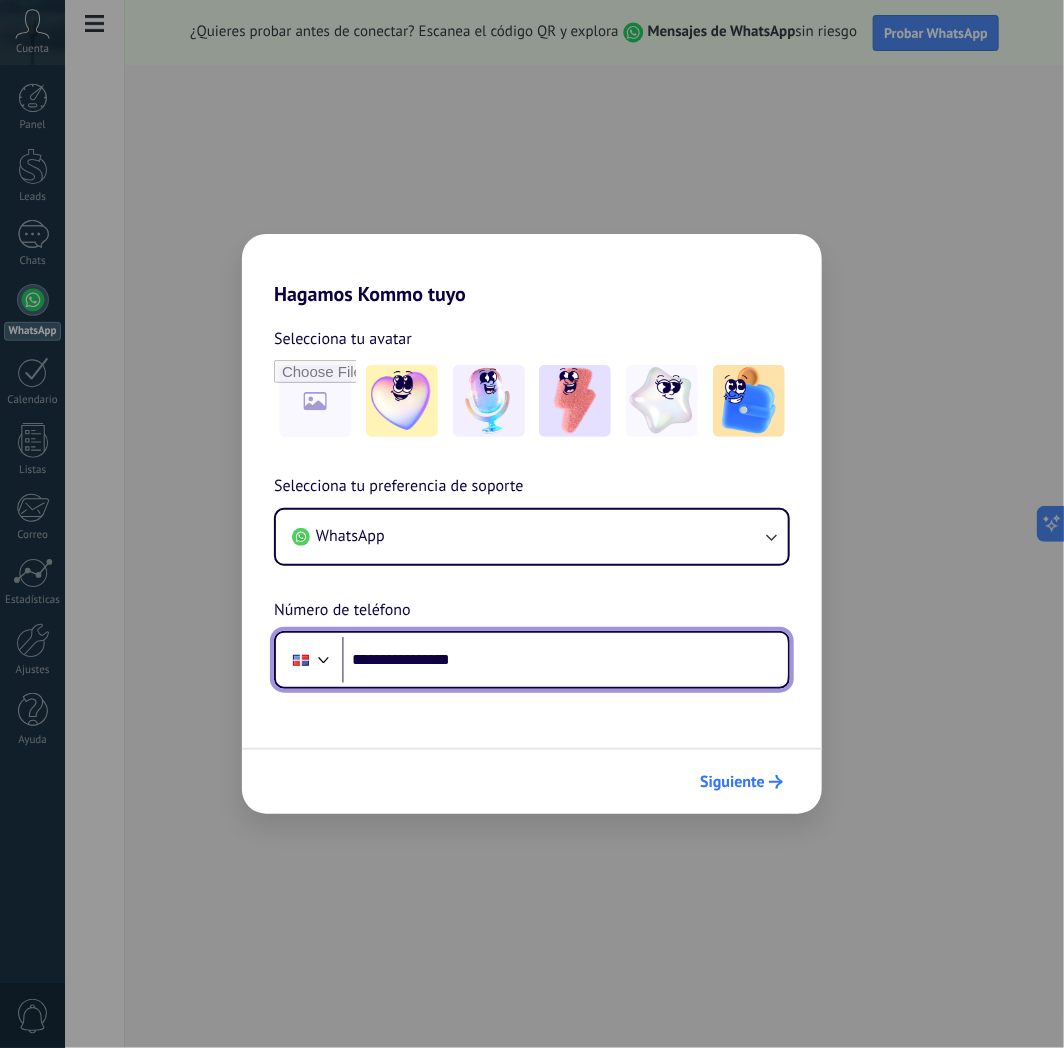 type on "**********" 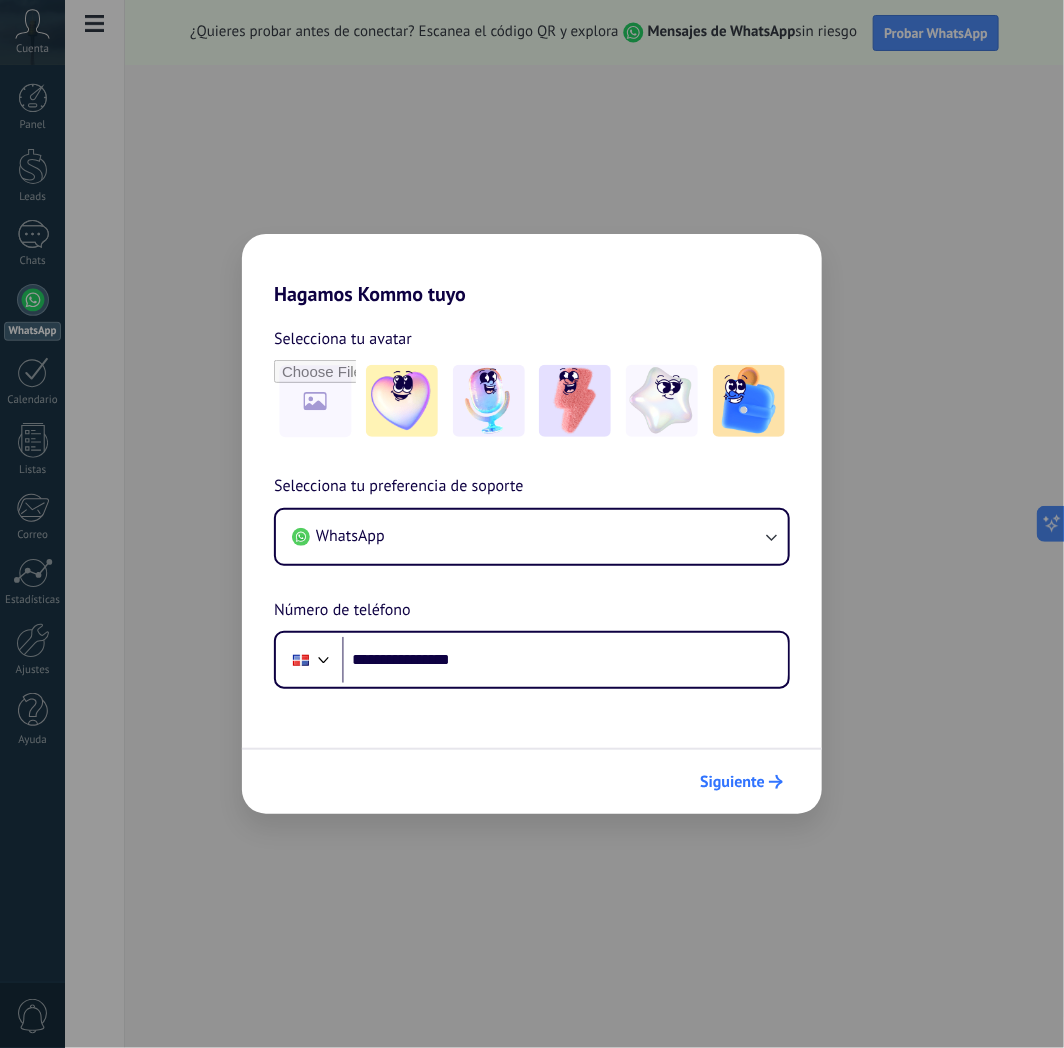 click on "Siguiente" at bounding box center (732, 782) 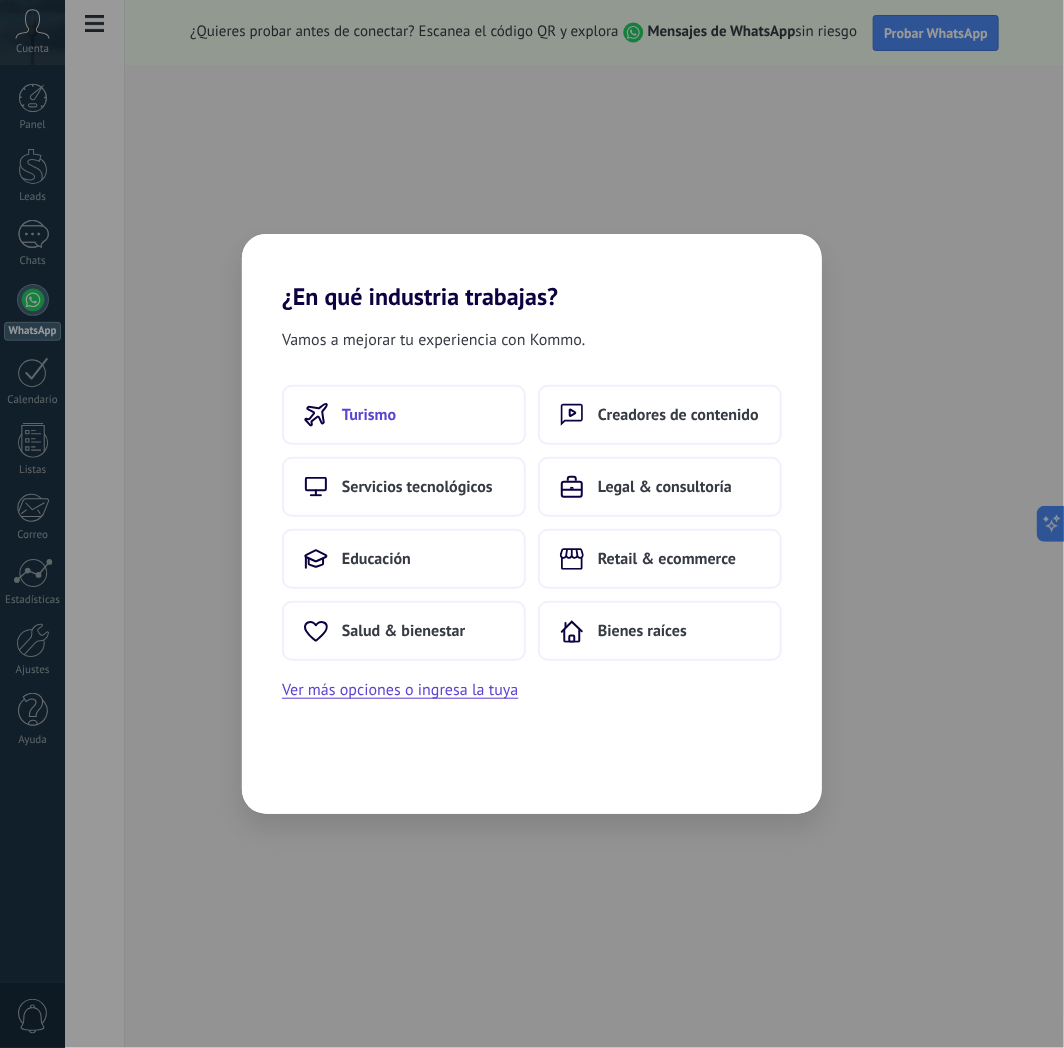 click on "Turismo" at bounding box center (404, 415) 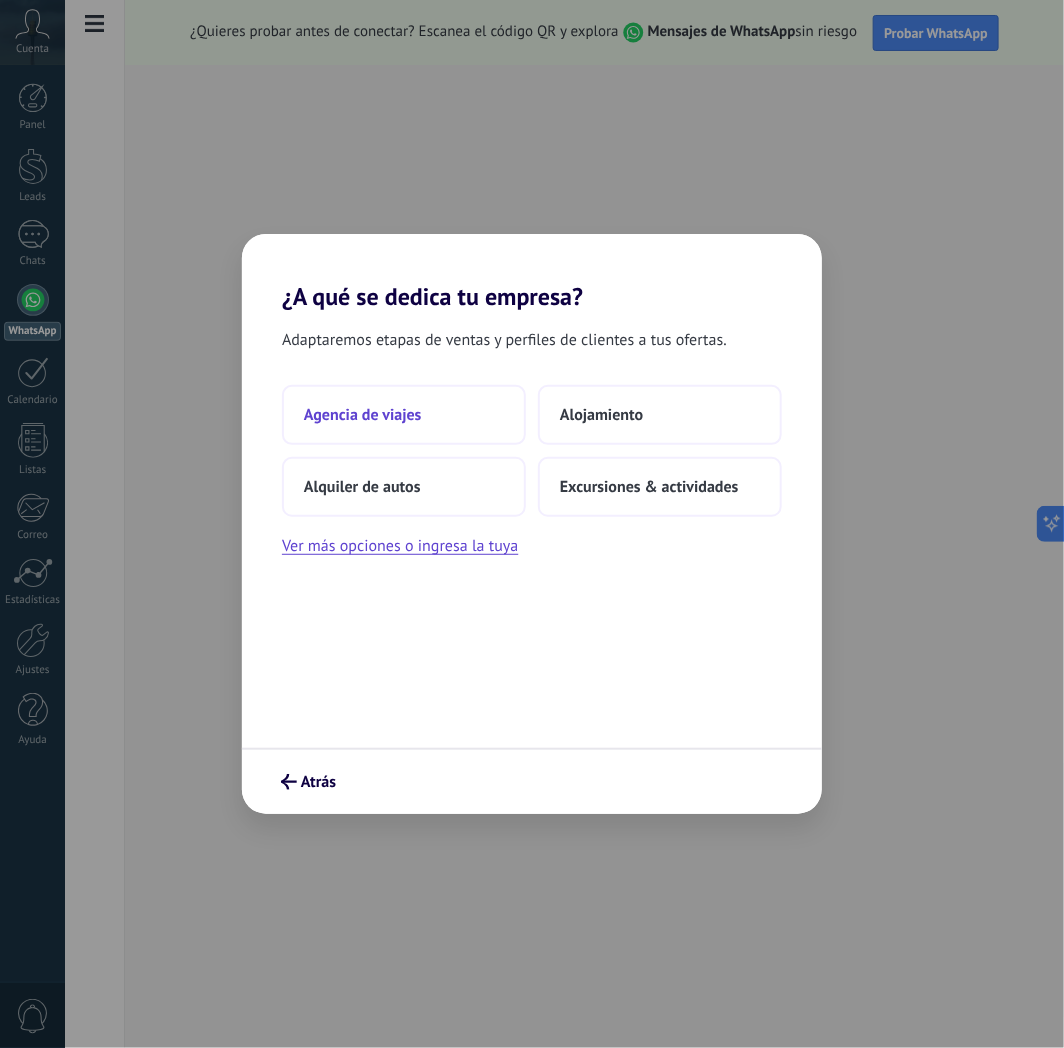 click on "Agencia de viajes" at bounding box center (404, 415) 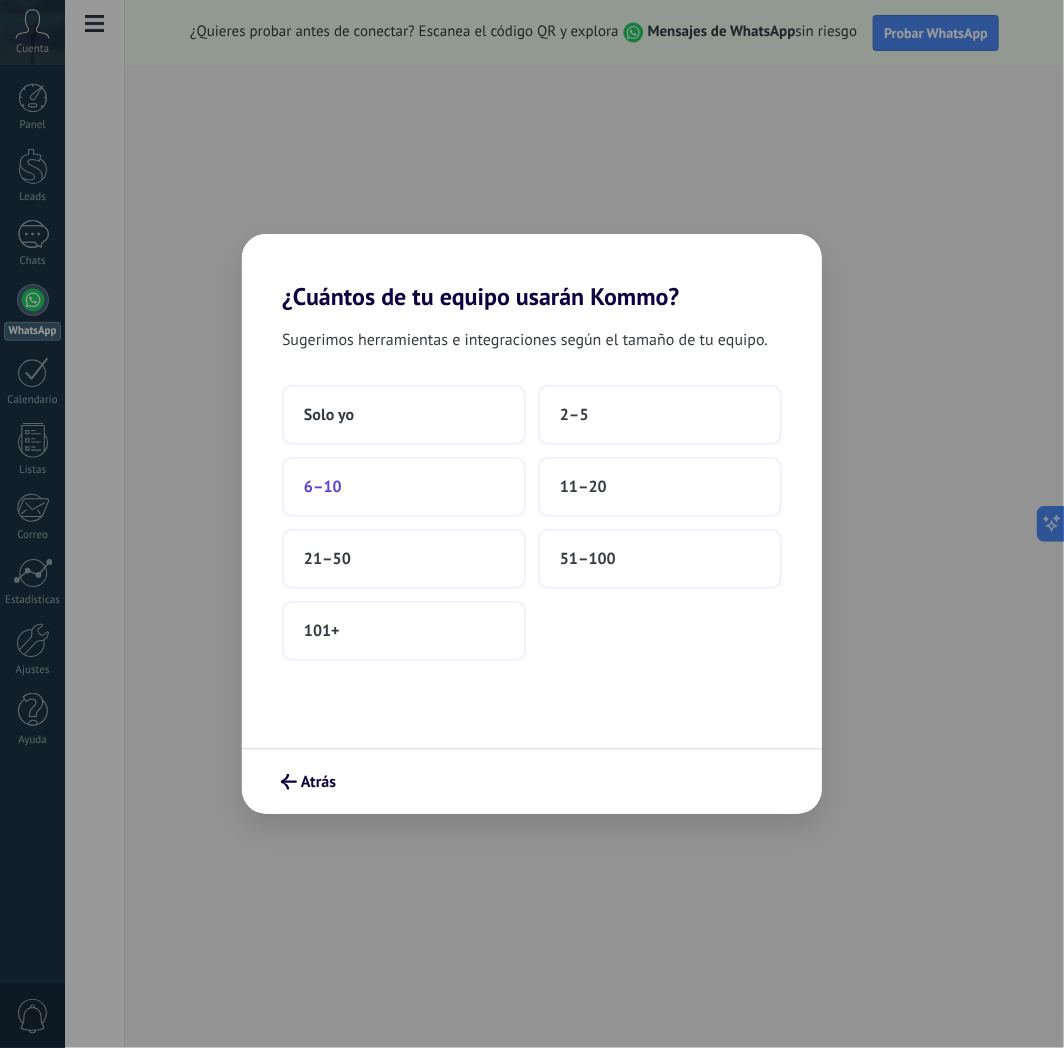 click on "6–10" at bounding box center (404, 487) 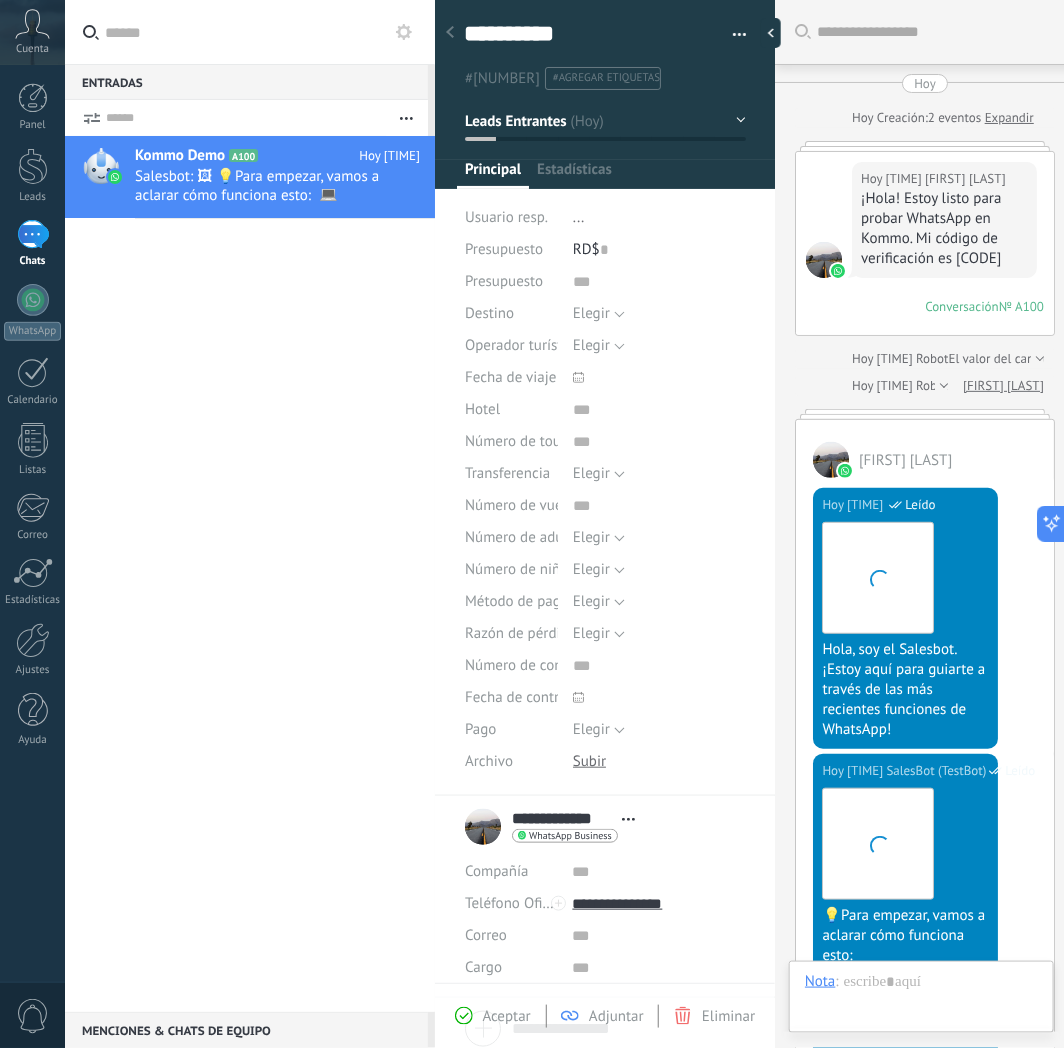 scroll, scrollTop: 693, scrollLeft: 0, axis: vertical 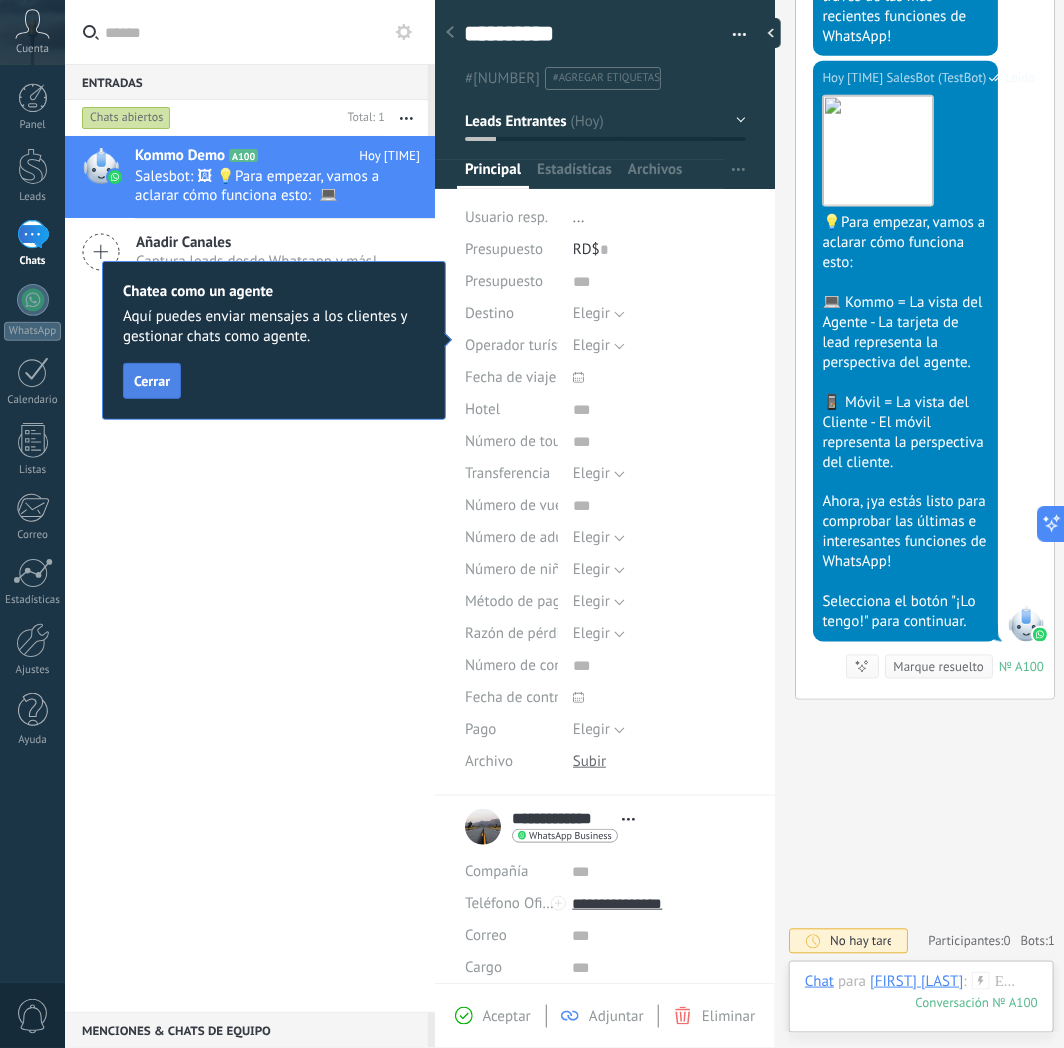 click on "Cerrar" at bounding box center (152, 381) 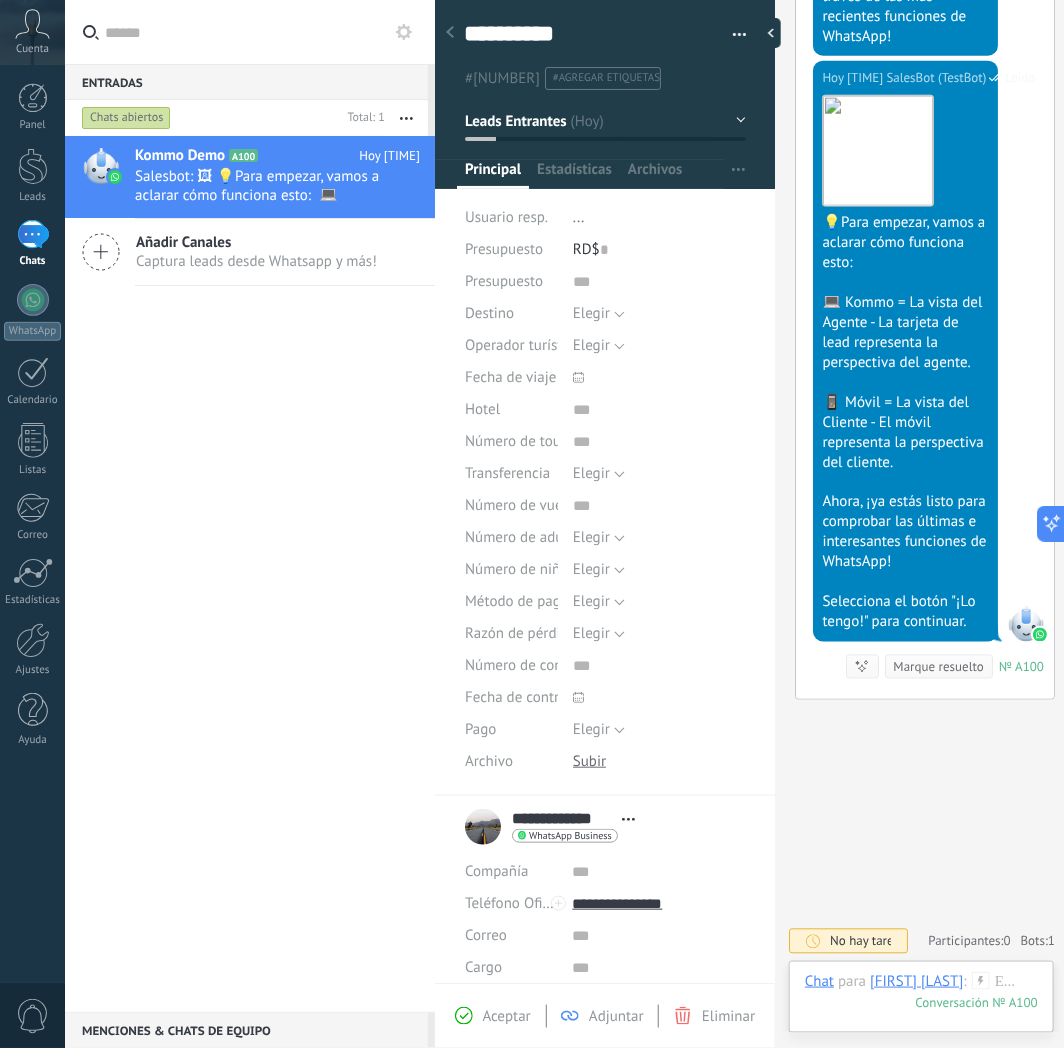 click on "Kommo Demo
A100
Hoy 10:11
Salesbot: 🖼 💡Para empezar, vamos a aclarar cómo funciona esto:
💻 Kommo = La vista del Agente - La tarjeta de lead repr...
Añadir Canales
Captura leads desde Whatsapp y más!" at bounding box center [0, 0] 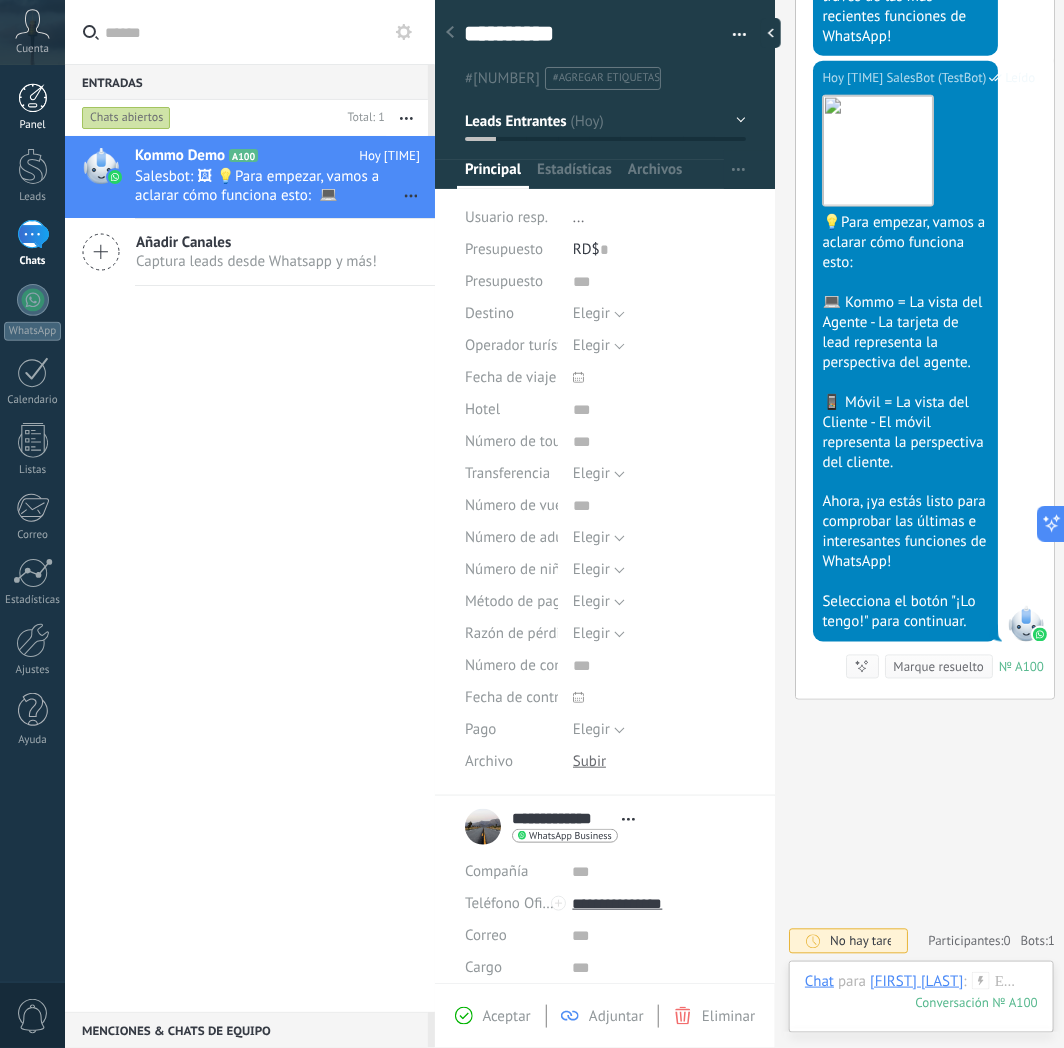click at bounding box center (33, 98) 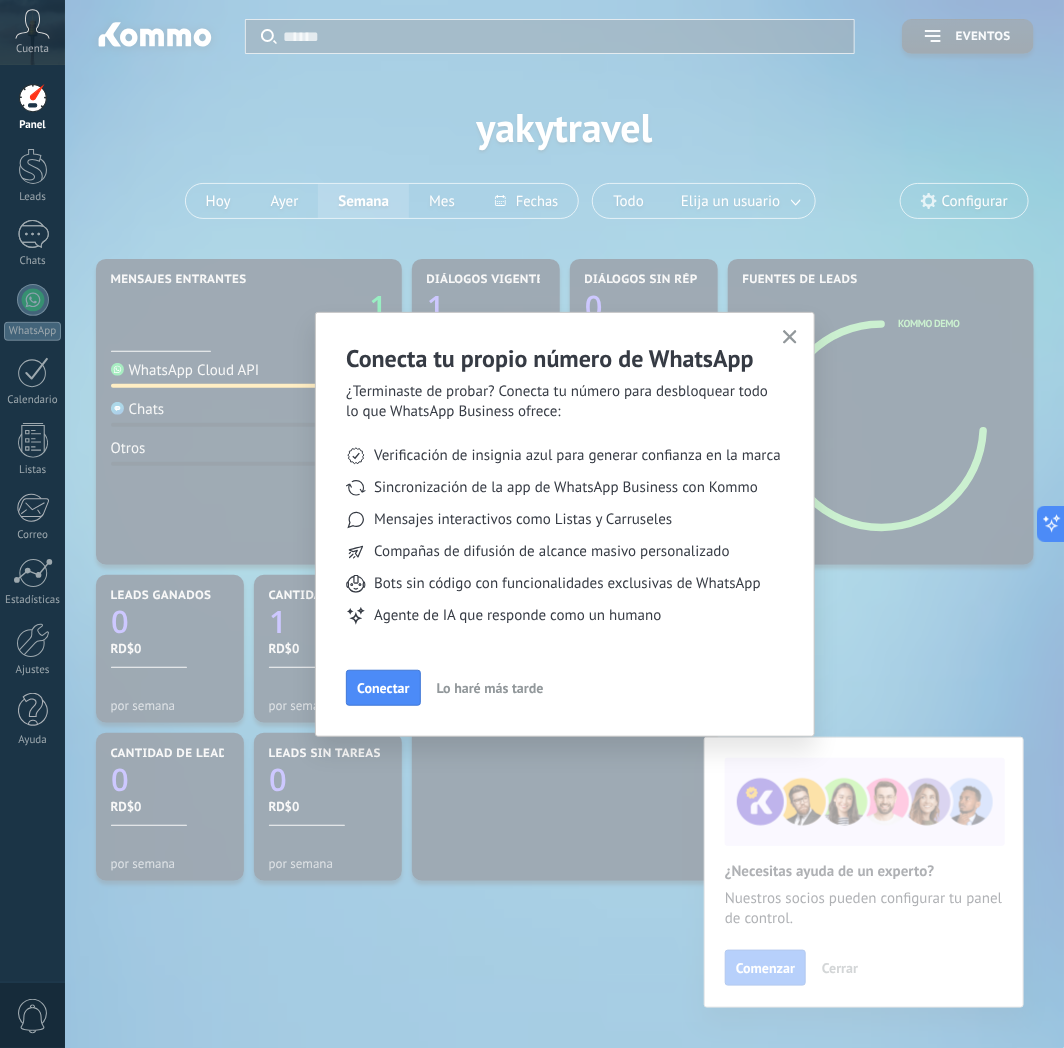 click at bounding box center (790, 337) 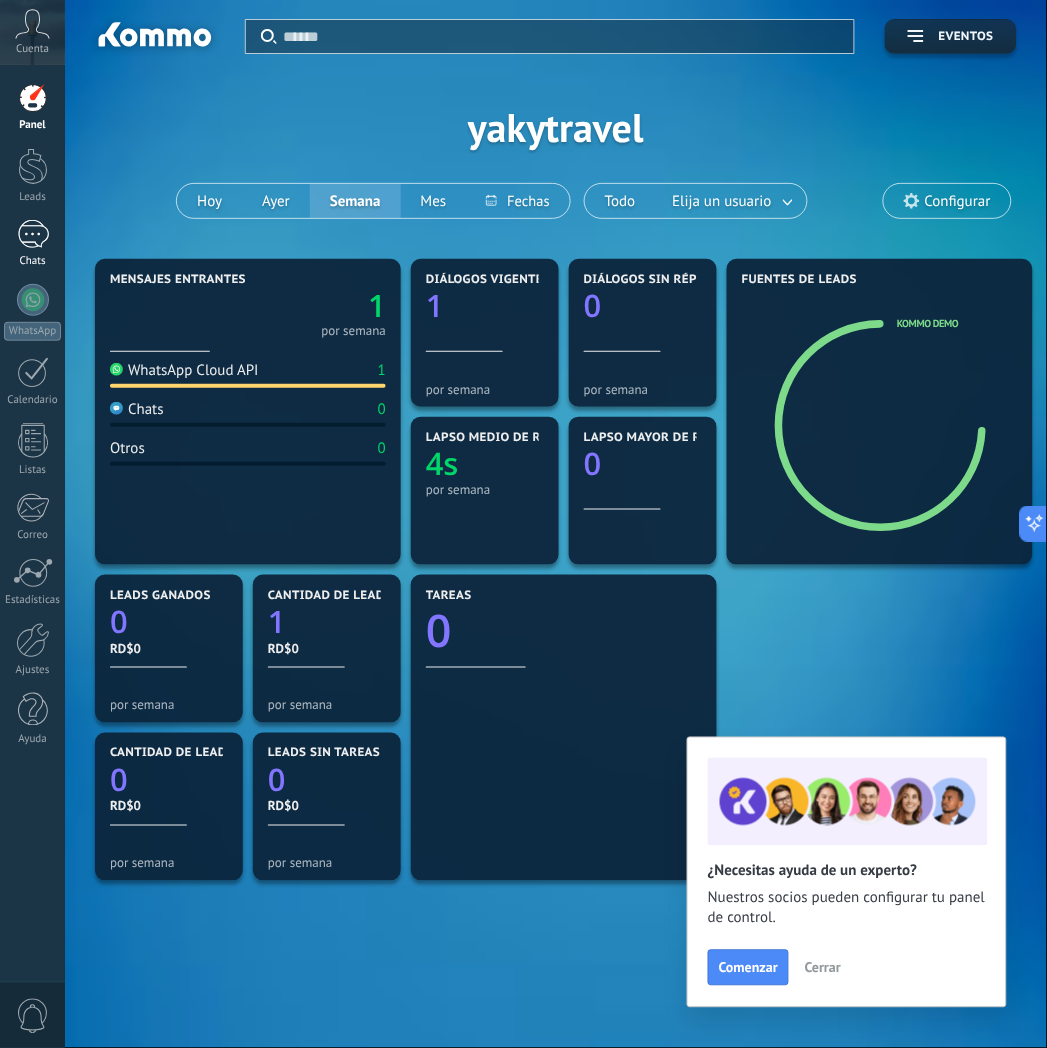 click on "1" at bounding box center (33, 234) 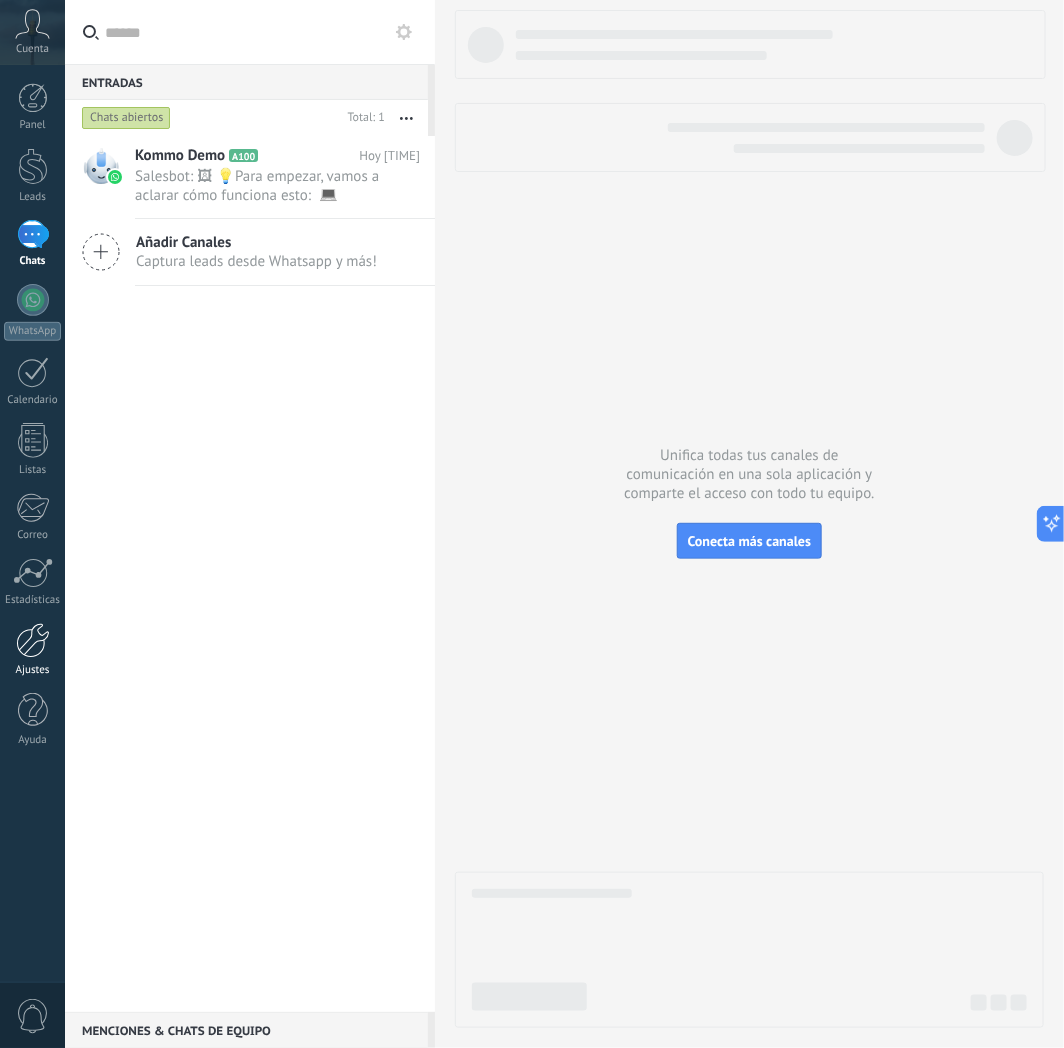 click at bounding box center [33, 640] 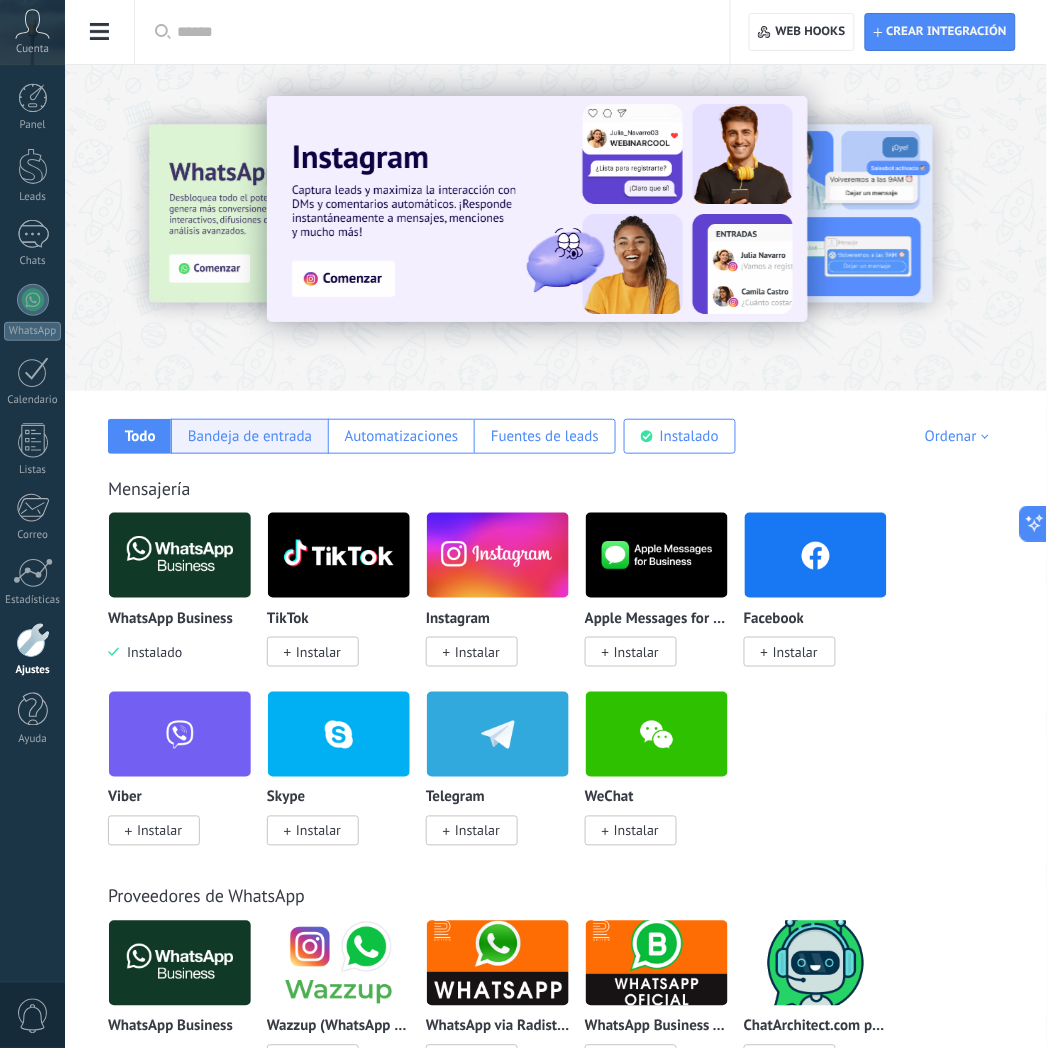 click on "Bandeja de entrada" at bounding box center [140, 436] 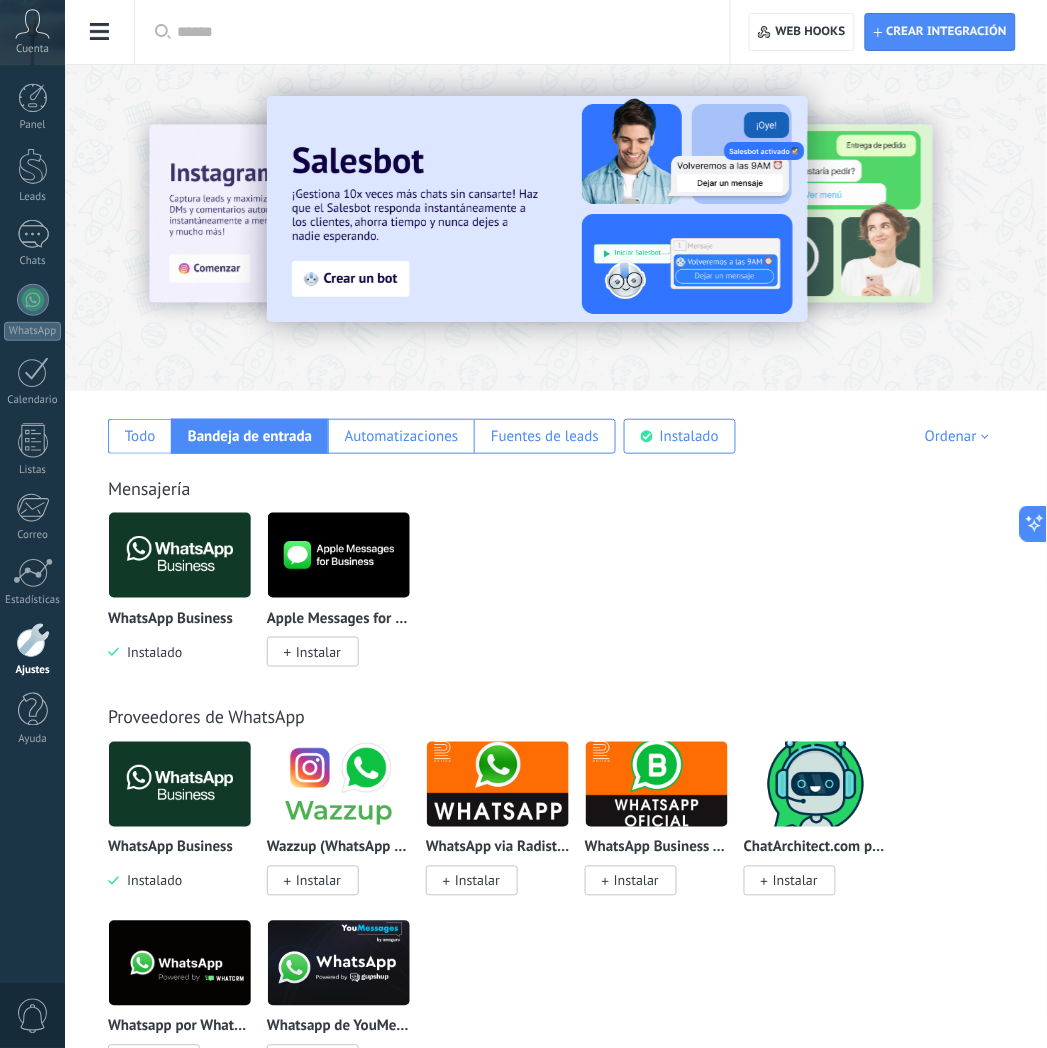 click at bounding box center [180, 555] 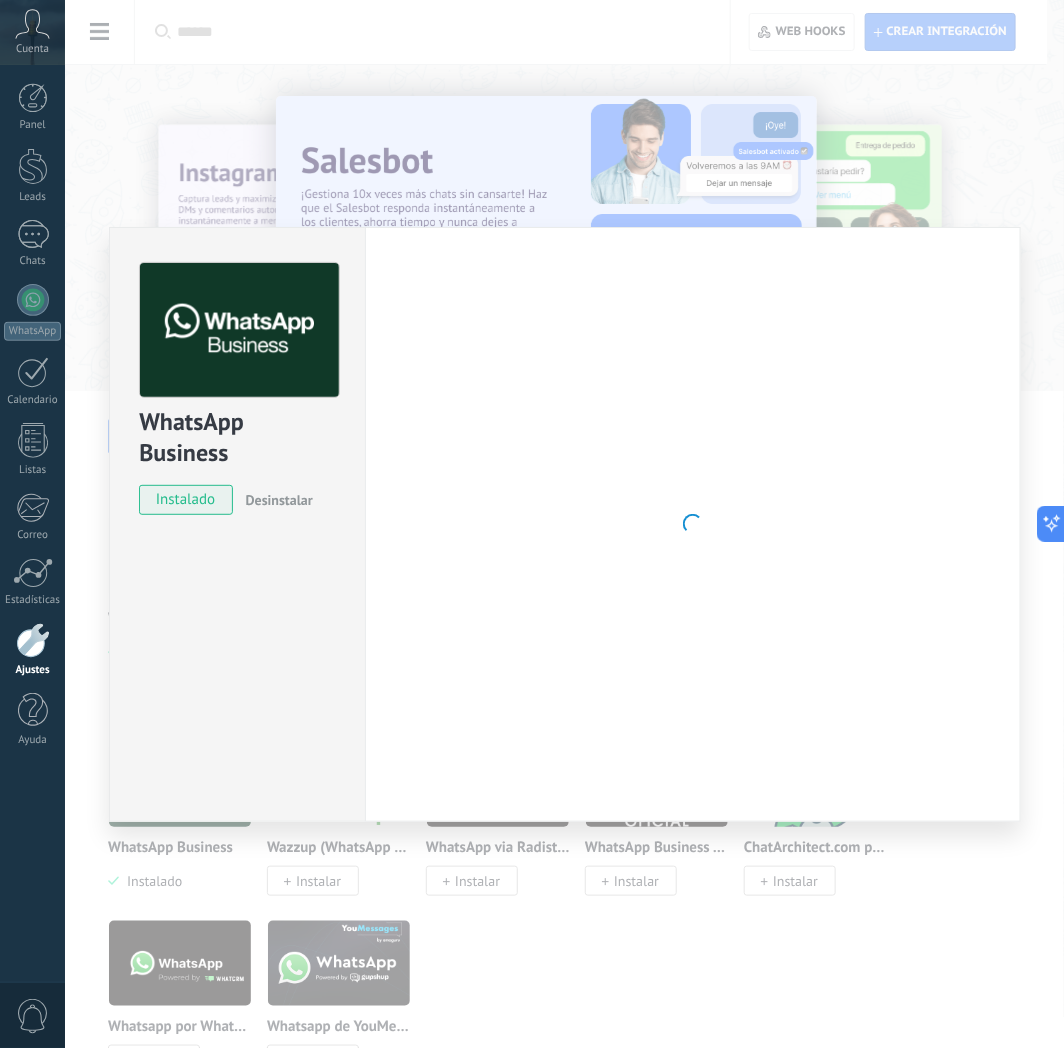 click on "WhatsApp Business instalado Desinstalar Configuraciones Autorizaciones Esta pestaña registra a los usuarios que han concedido acceso a las integración a esta cuenta. Si deseas remover la posibilidad que un usuario pueda enviar solicitudes a la cuenta en nombre de esta integración, puedes revocar el acceso. Si el acceso a todos los usuarios es revocado, la integración dejará de funcionar. Esta aplicacion está instalada, pero nadie le ha dado acceso aun. WhatsApp Cloud API más _:  Guardar" at bounding box center (564, 524) 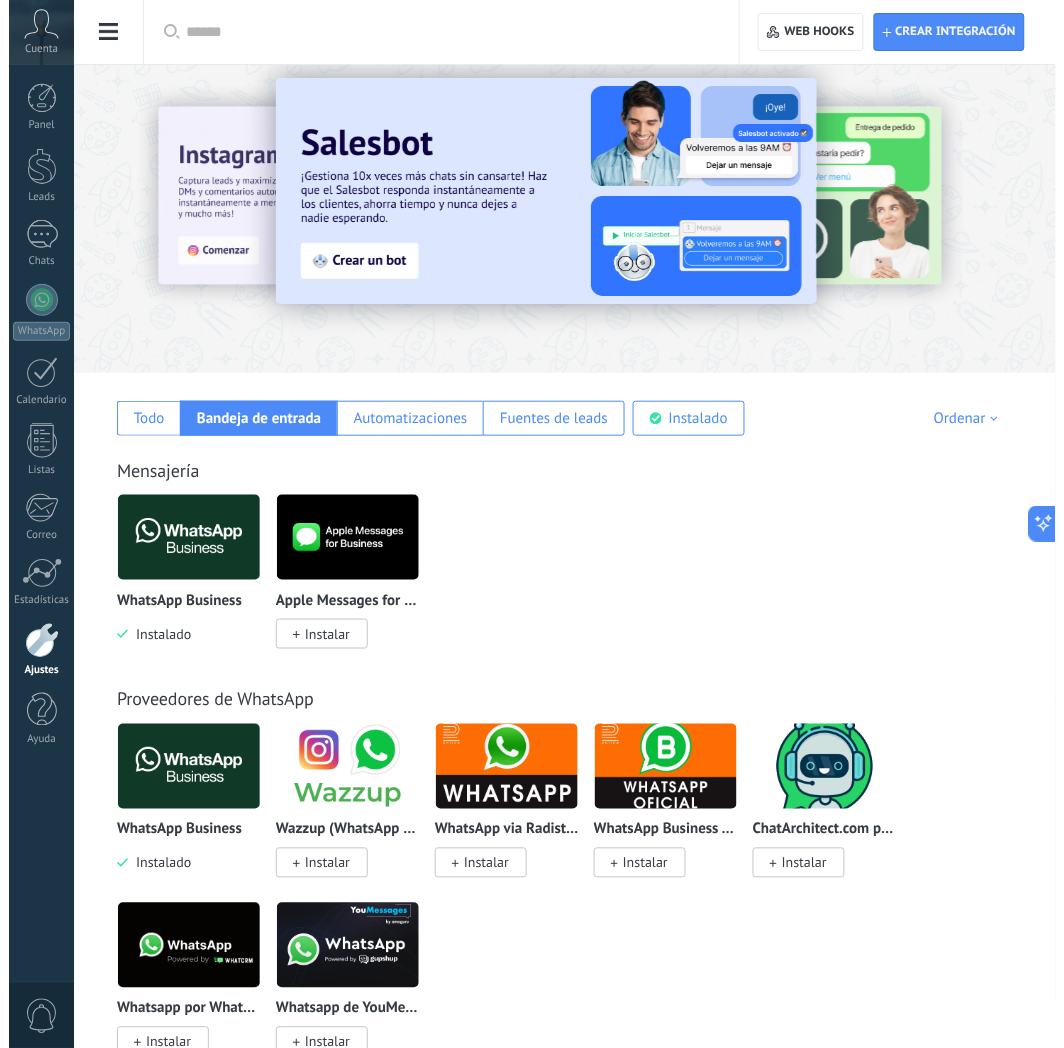 scroll, scrollTop: 0, scrollLeft: 0, axis: both 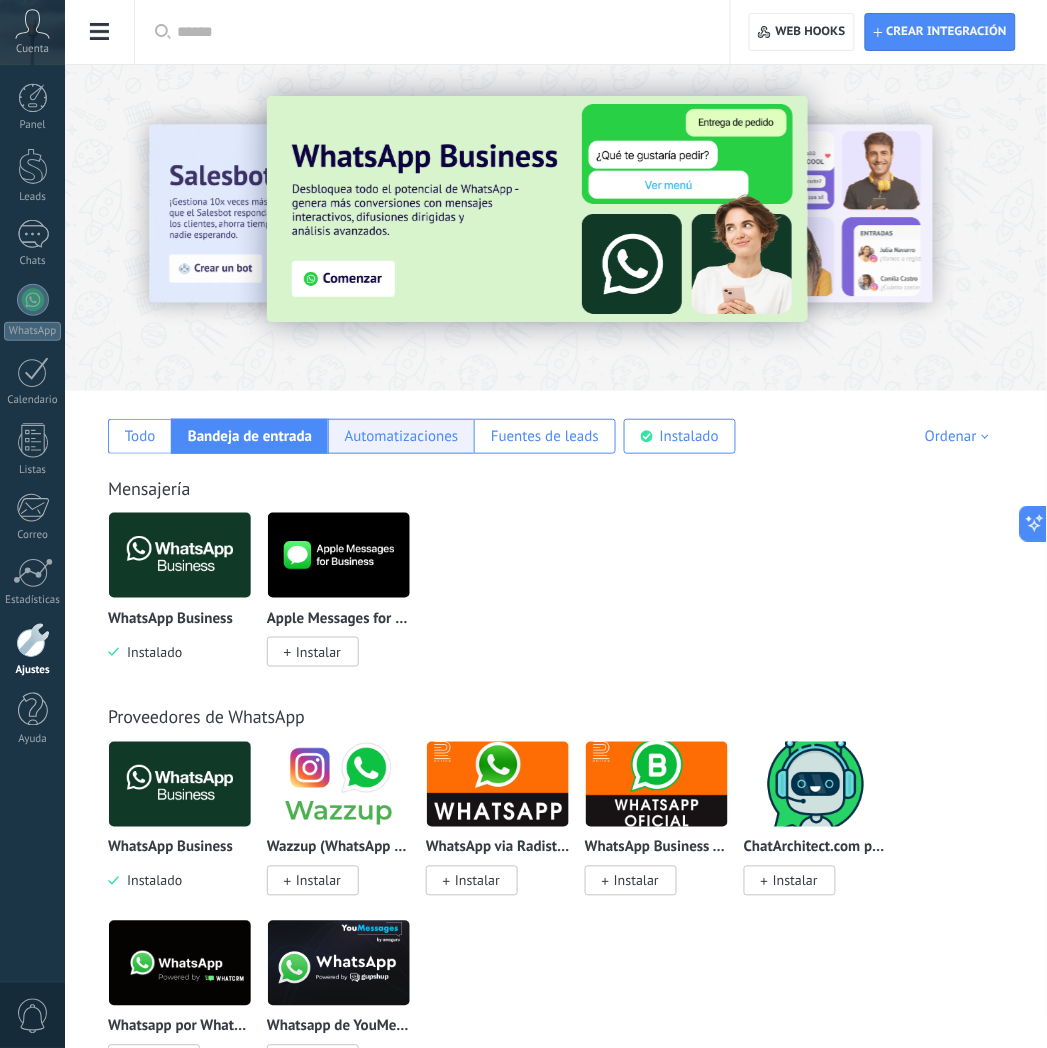 click on "Automatizaciones" at bounding box center (140, 436) 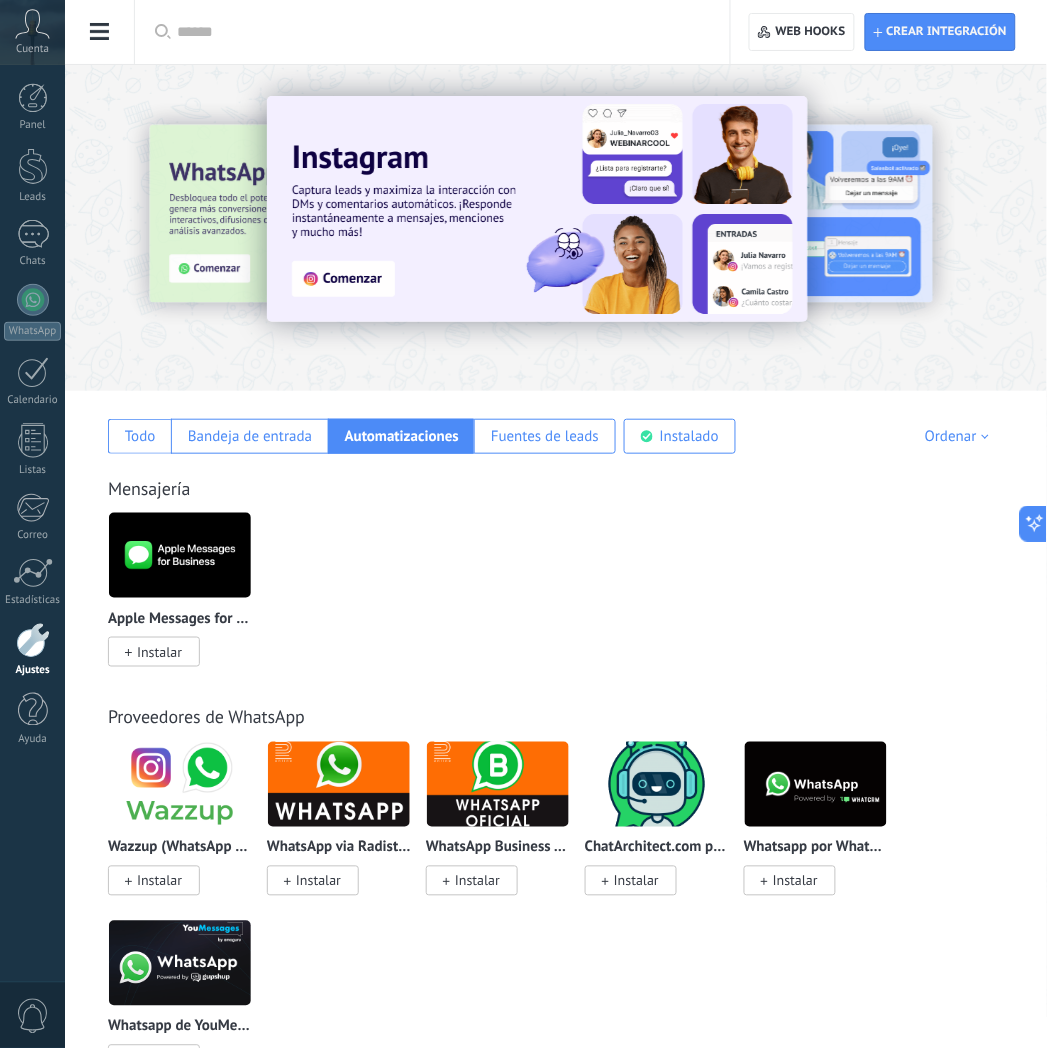click on "Instalar" at bounding box center [159, 881] 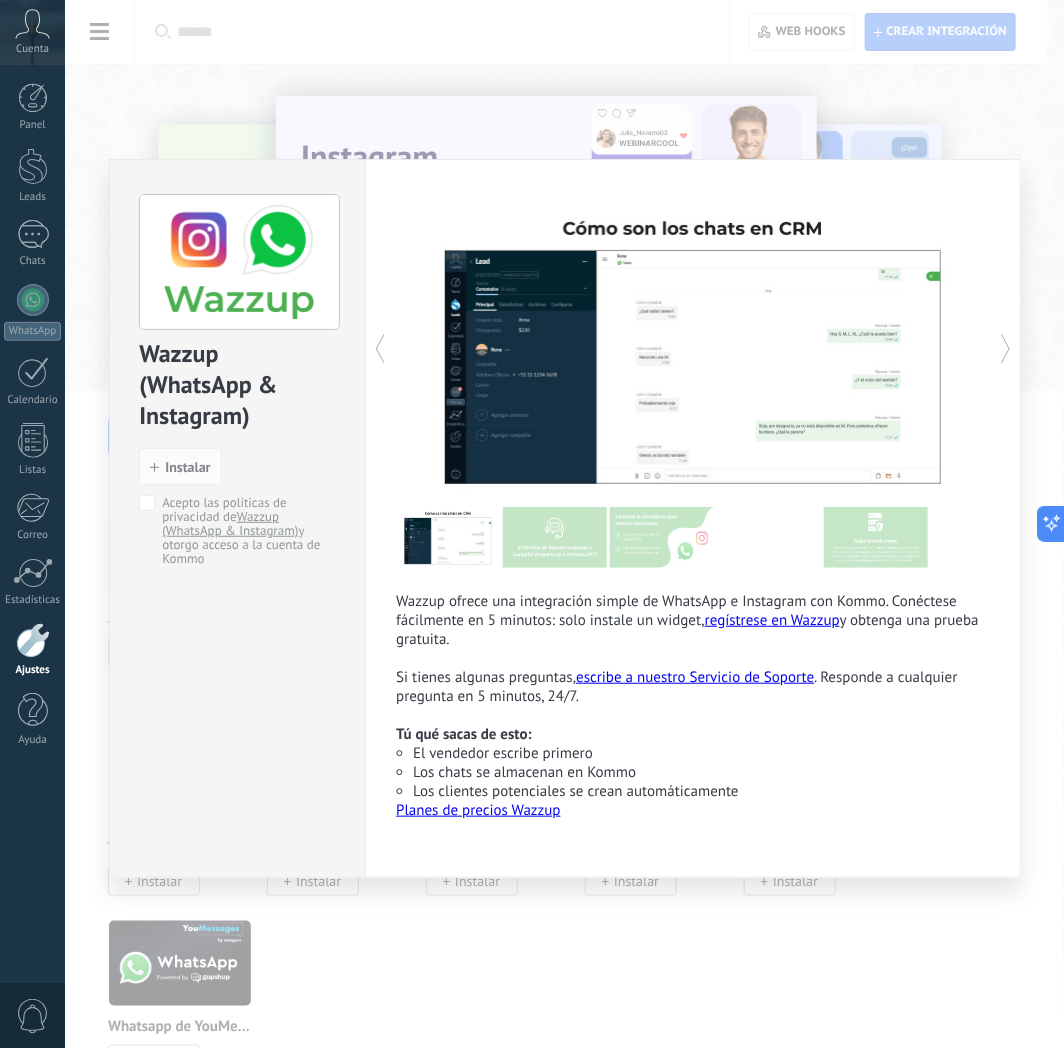 click on "Wazzup (WhatsApp & Instagram) install Instalar Acepto las políticas de privacidad de  Wazzup (WhatsApp & Instagram)  y otorgo acceso a la cuenta de Kommo Wazzup ofrece una integración simple de WhatsApp e Instagram con Kommo. Conéctese fácilmente en 5 minutos: solo instale un widget,  regístrese en Wazzup  y obtenga una prueba gratuita.
Si tienes algunas preguntas,  escribe a nuestro Servicio de Soporte .  Responde a cualquier pregunta en 5 minutos, 24/7.
Tú qué sacas de esto:
El vendedor escribe primero
Los chats se almacenan en Kommo
Los clientes potenciales se crean automáticamente
Planes de precios Wazzup más" at bounding box center (564, 524) 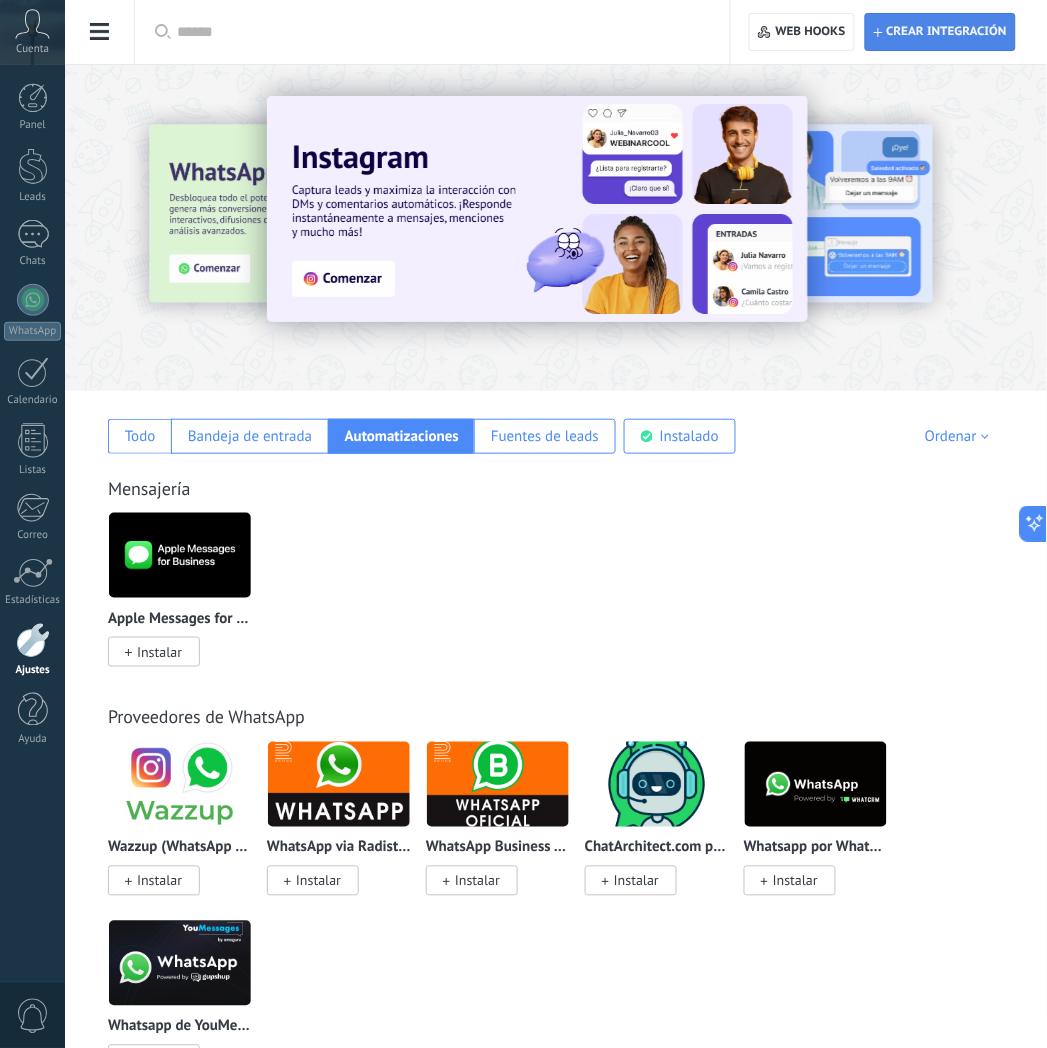 click on "Crear integración" at bounding box center (947, 32) 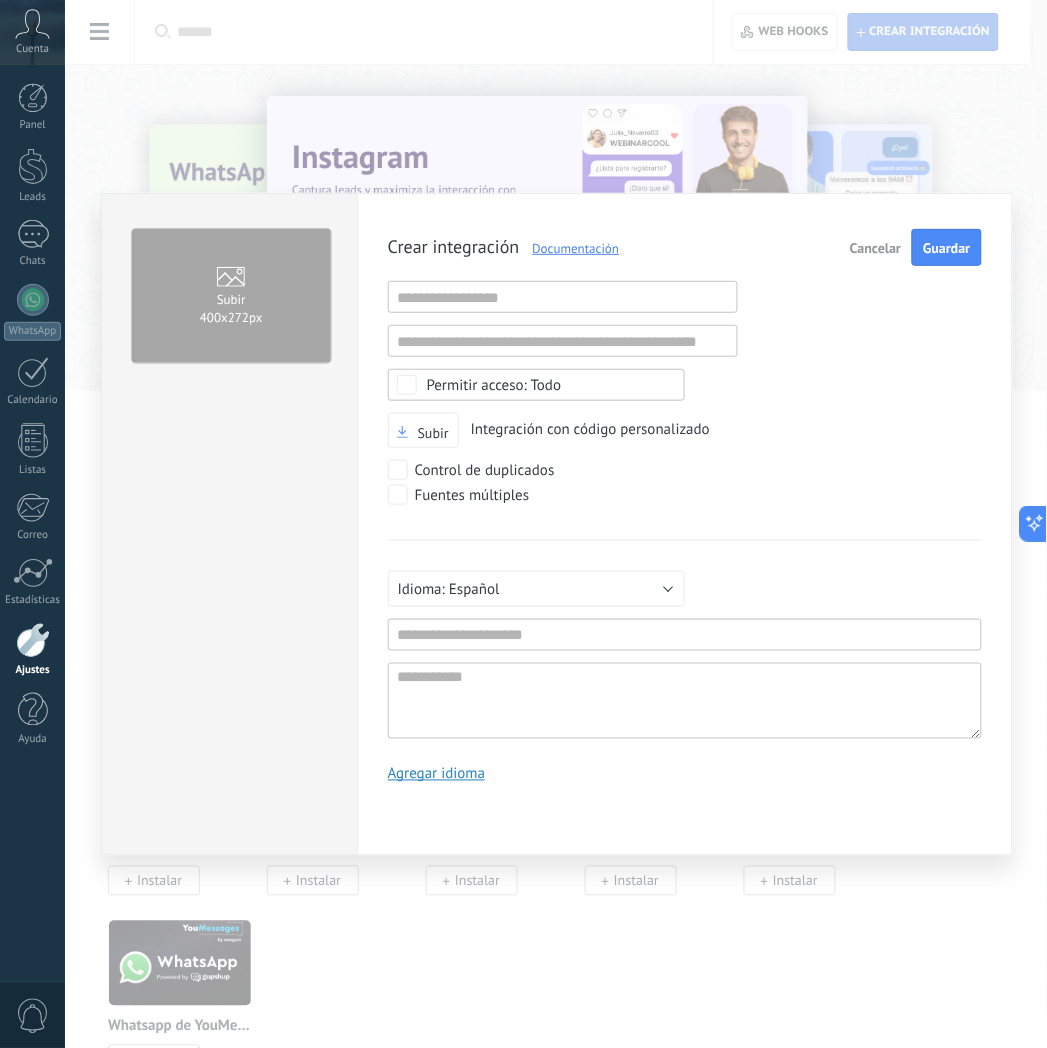 scroll, scrollTop: 20, scrollLeft: 0, axis: vertical 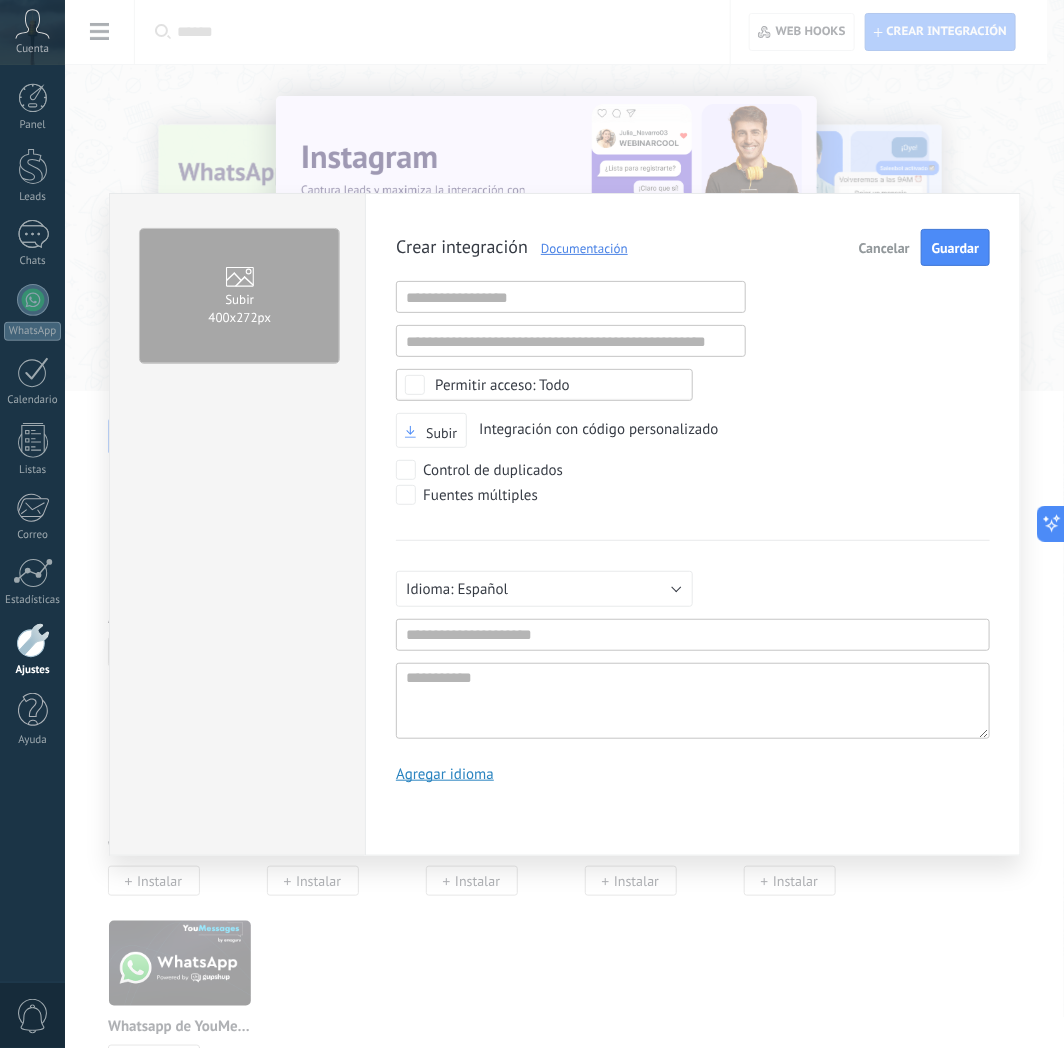click on "Subir 400х272px Crear integración Documentación Cancelar Guardar URL inválida URL inválida Ninguno Acceder a la información de la cuenta Centro de notificaciones Acceso a archivos Eliminación de archivos Todo Subir Integración con código personalizado Control de duplicados Fuentes múltiples Русский English Español Português Indonesia Türkçe Español Mínimo 3 caracteres Mínimo de 5 caracteres Agregar idioma" at bounding box center [564, 524] 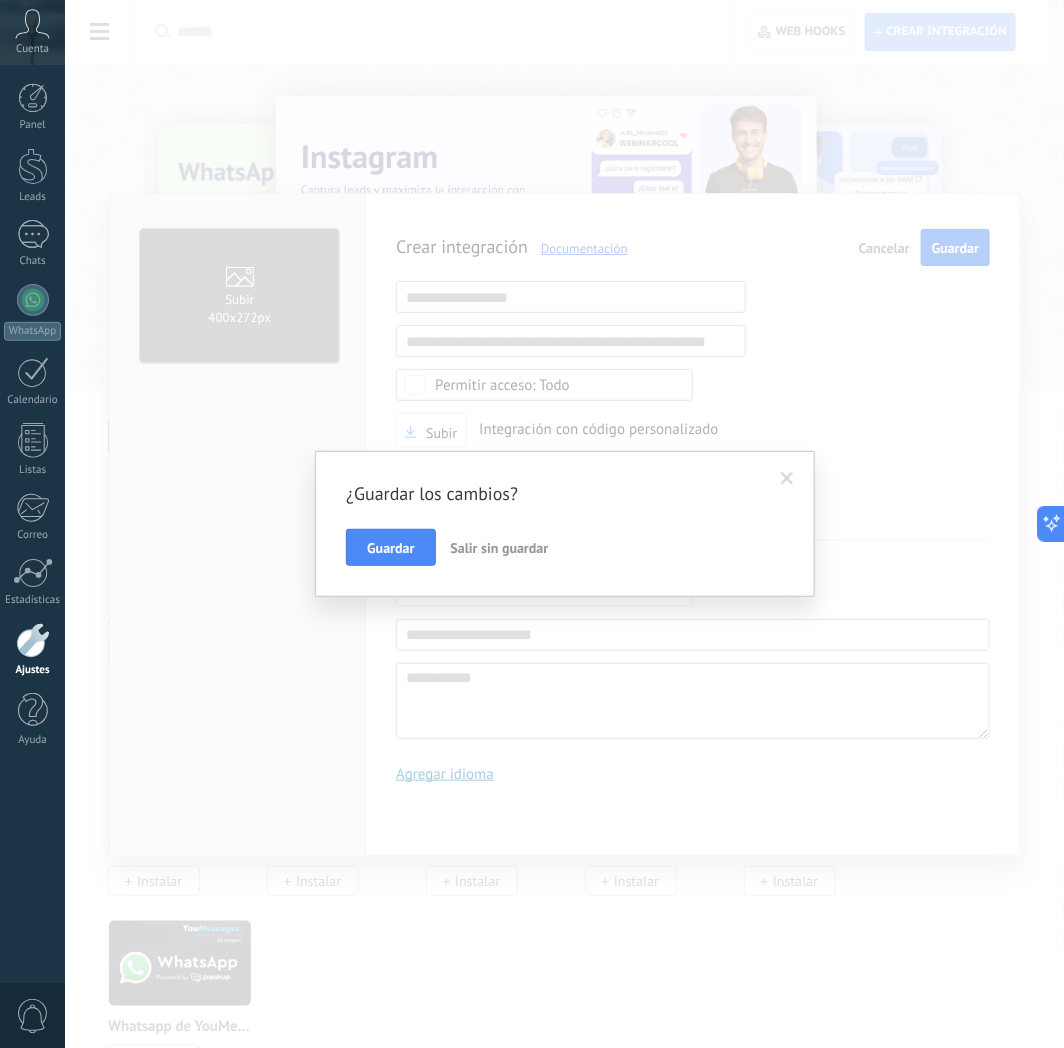 click on "Salir sin guardar" at bounding box center [500, 548] 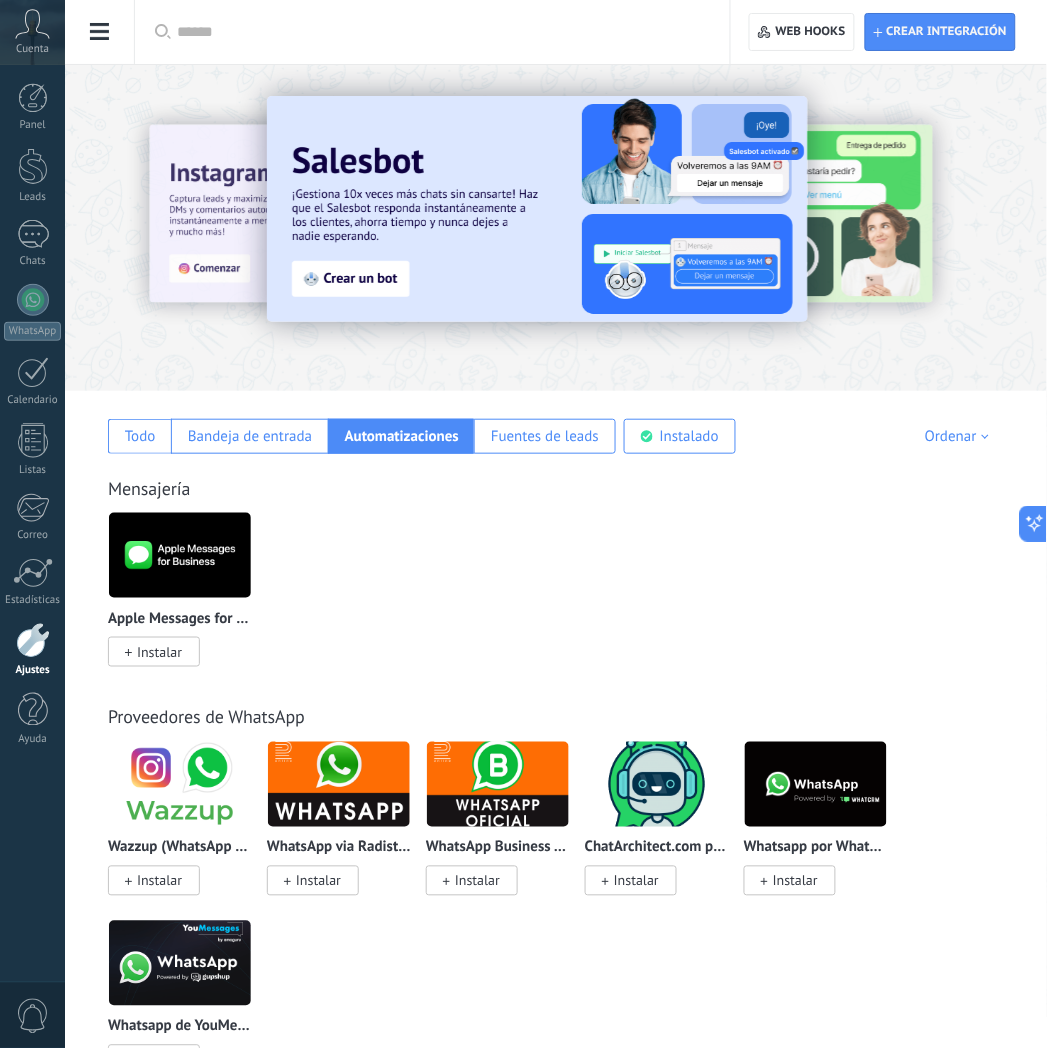 click at bounding box center [180, 555] 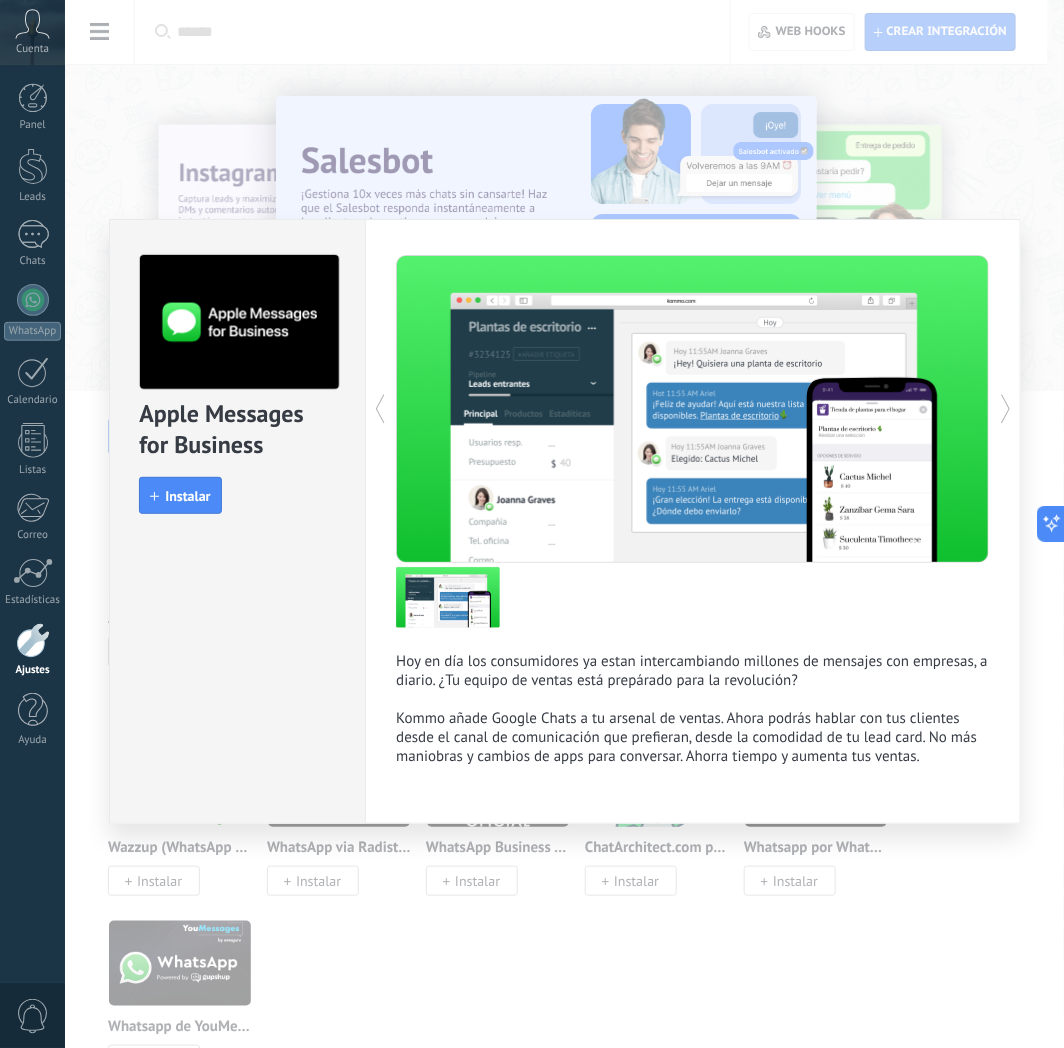 click on "Apple Messages for Business install Instalar Hoy en día los consumidores ya estan intercambiando millones de mensajes con empresas, a diario. ¿Tu equipo de ventas está prepárado para la revolución?  Kommo añade Google Chats a tu arsenal de ventas. Ahora podrás hablar con tus clientes desde el canal de comunicación que prefieran, desde la comodidad de tu lead card. No más maniobras y cambios de apps para conversar. Ahorra tiempo y aumenta tus ventas. más" at bounding box center [564, 524] 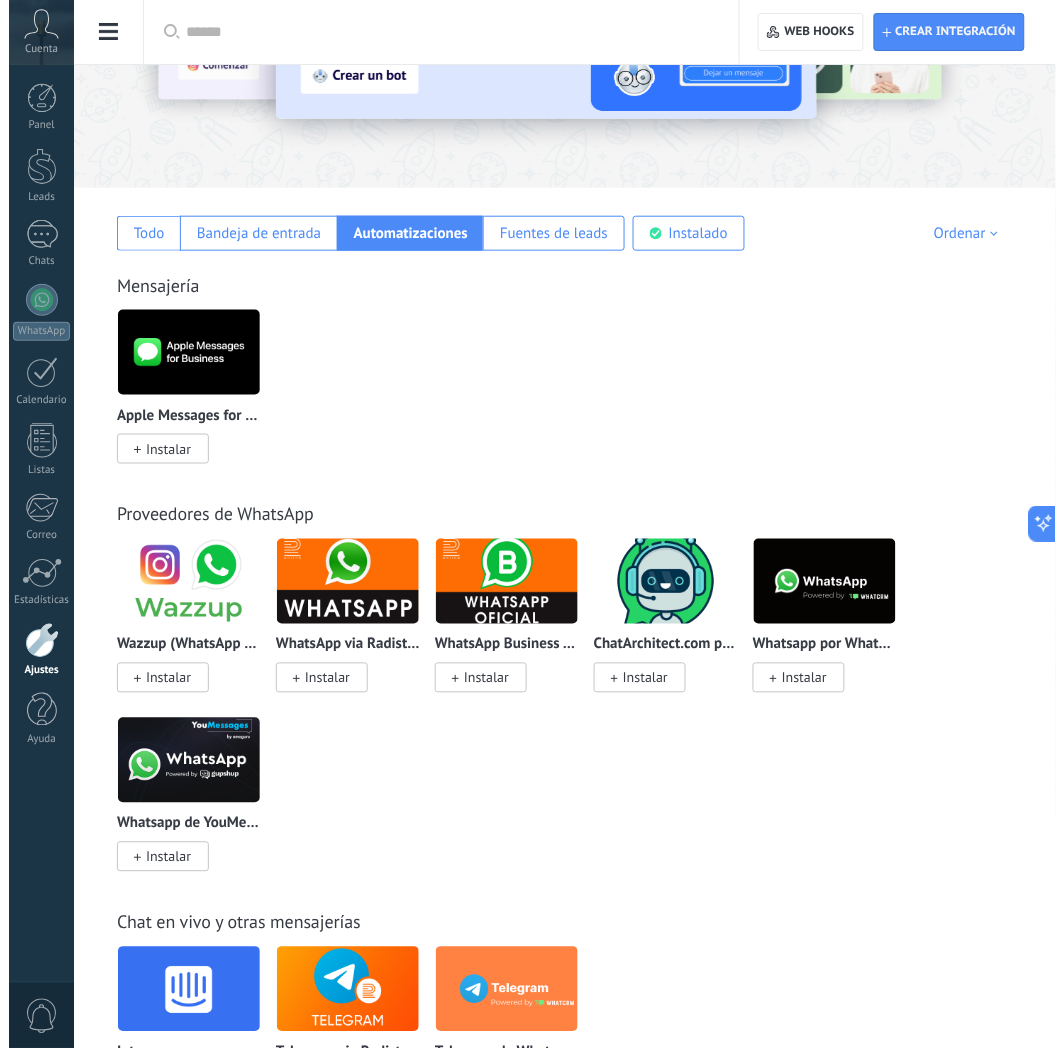scroll, scrollTop: 205, scrollLeft: 0, axis: vertical 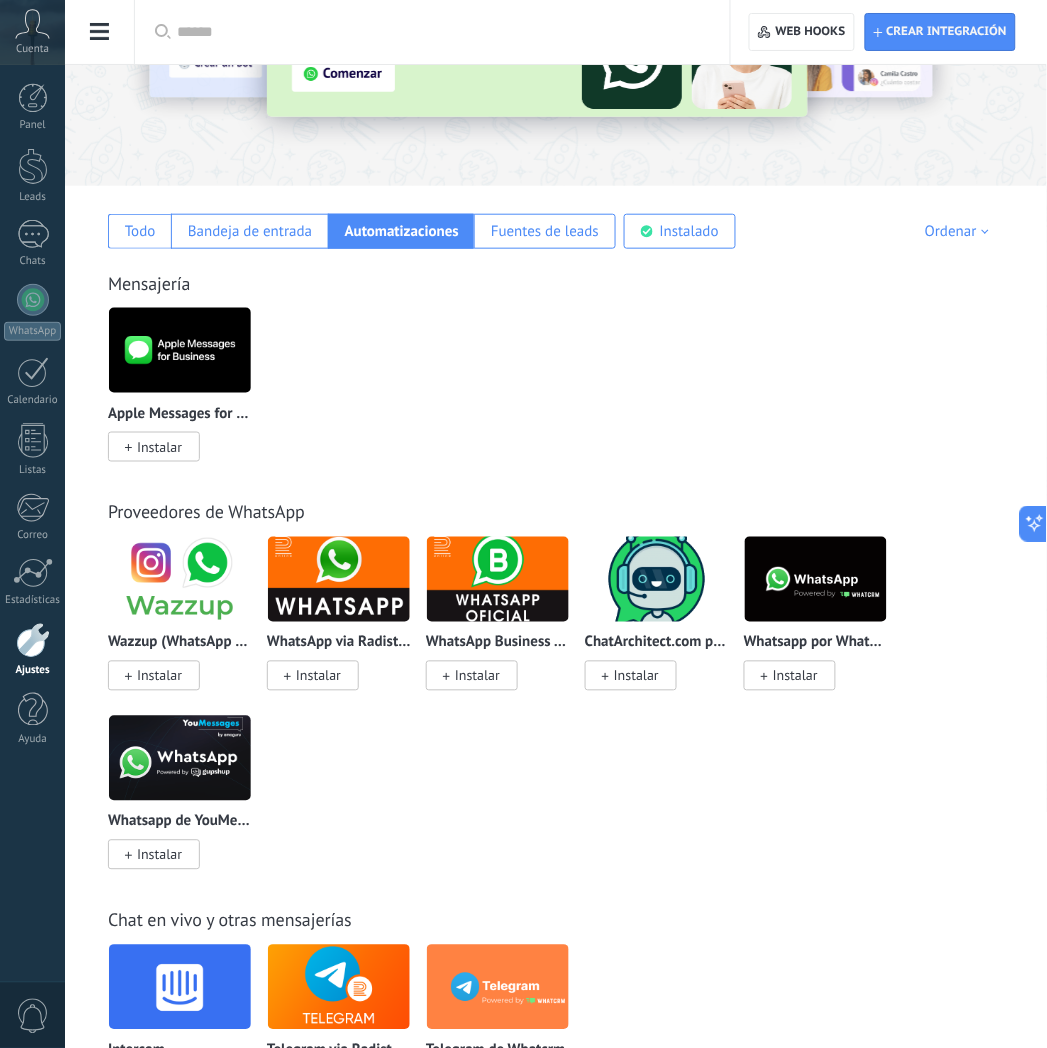click on "ChatArchitect.com para WhatsApp Instalar" at bounding box center (657, 611) 